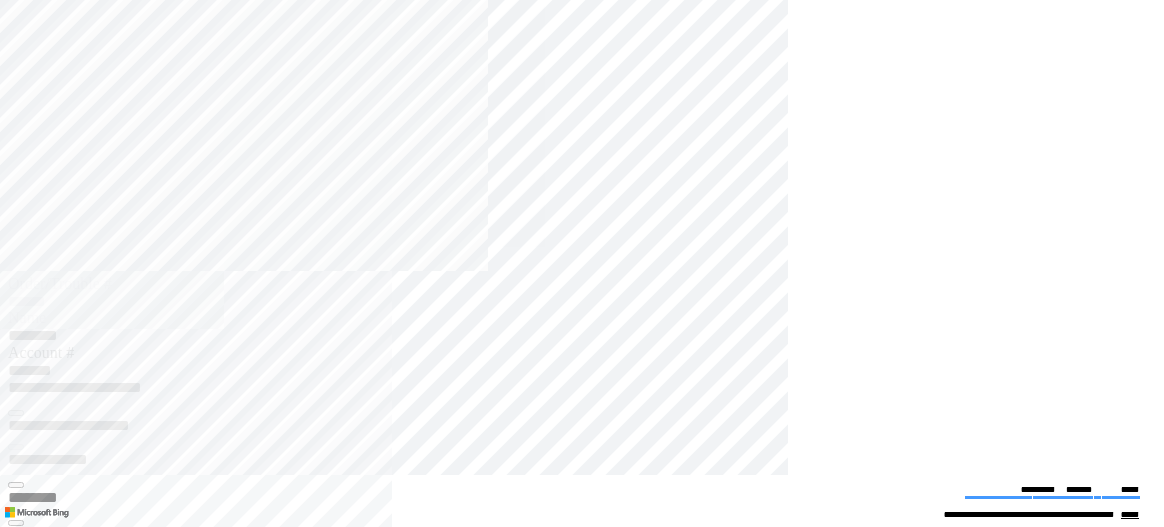scroll, scrollTop: 0, scrollLeft: 0, axis: both 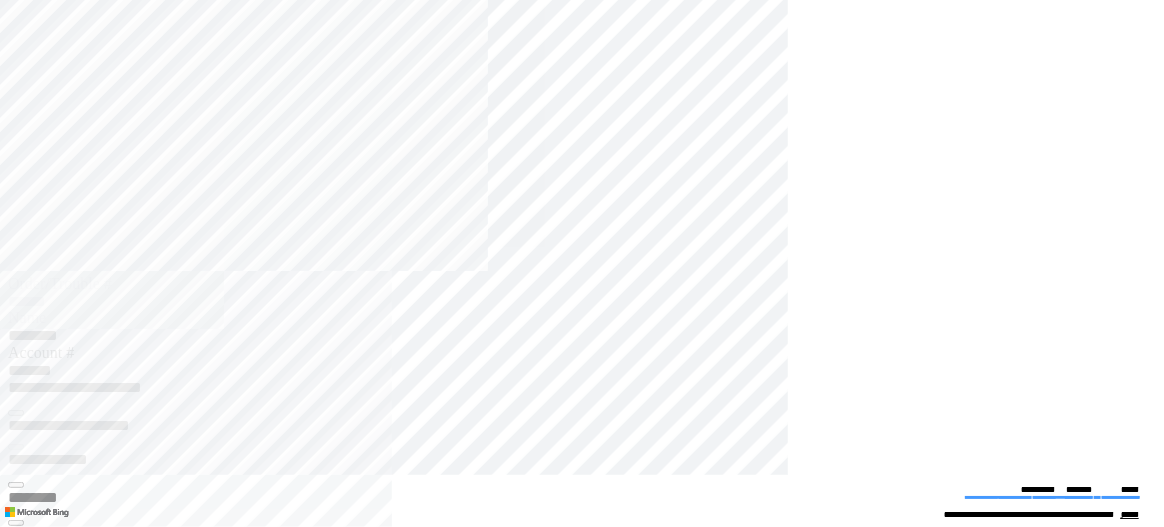 click at bounding box center (16, 485) 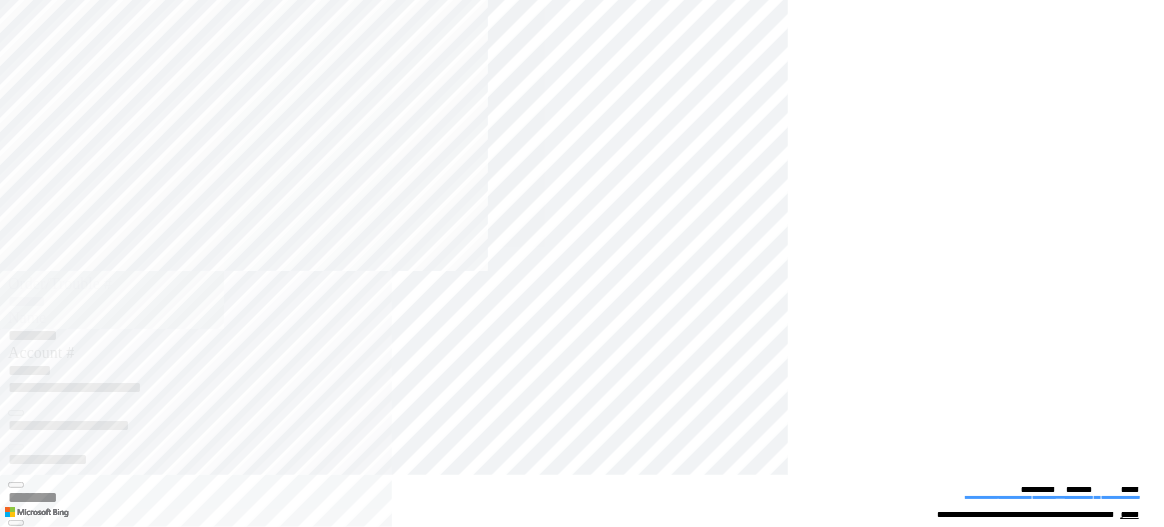 click at bounding box center (16, 413) 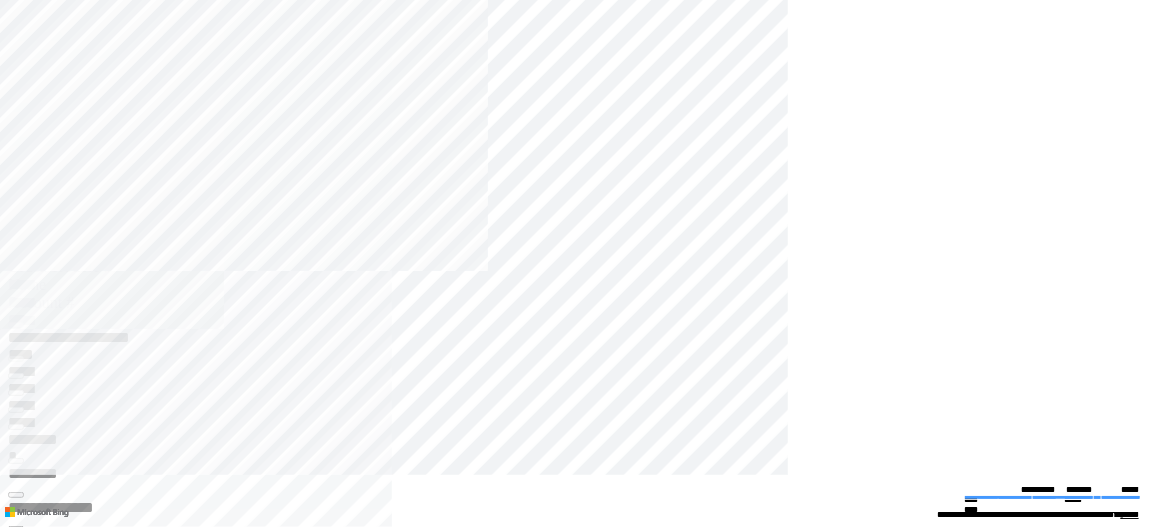 click on "**********" at bounding box center (70, 20233) 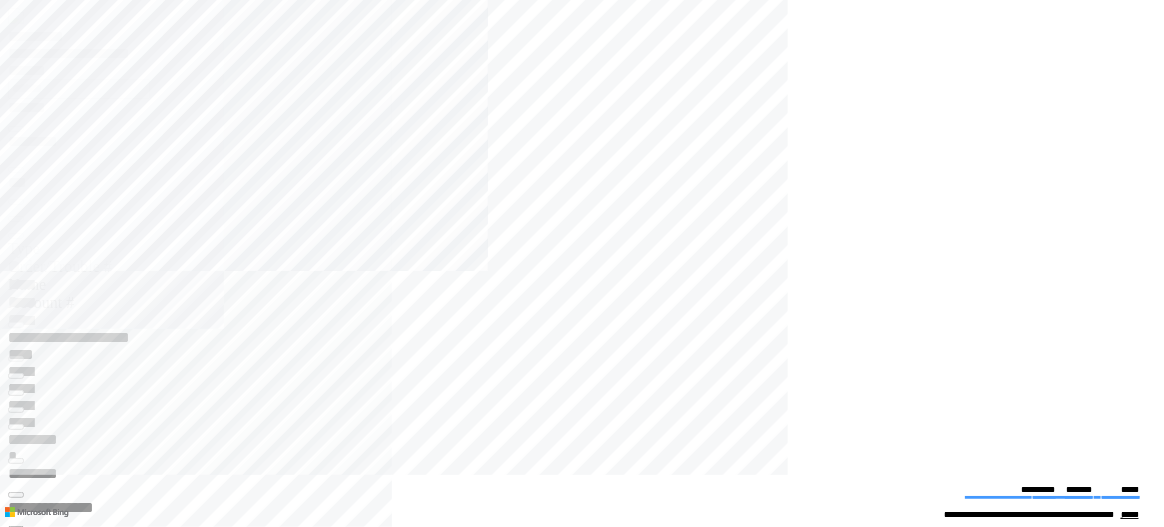 type 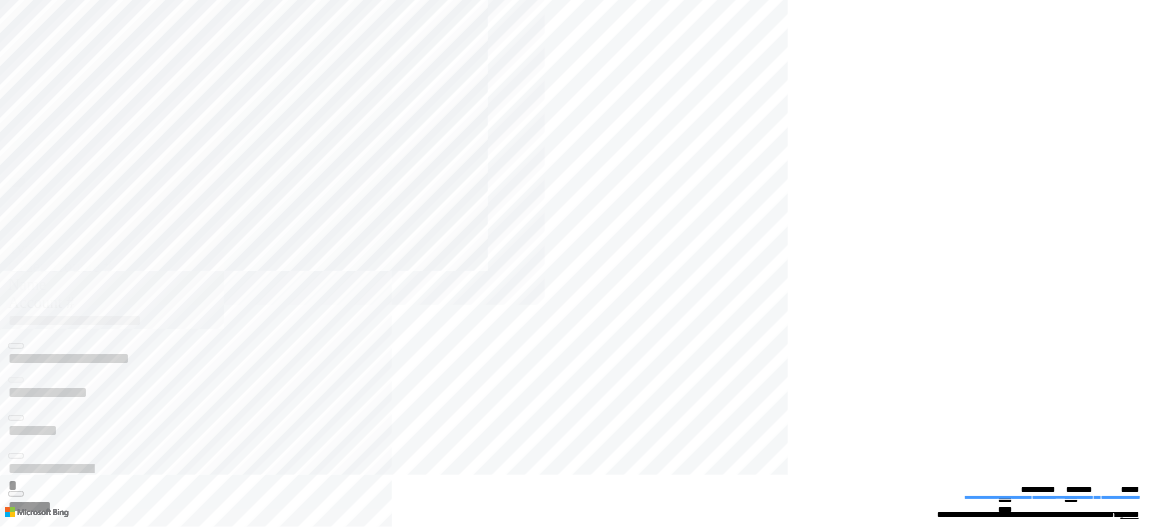 click at bounding box center (16, 346) 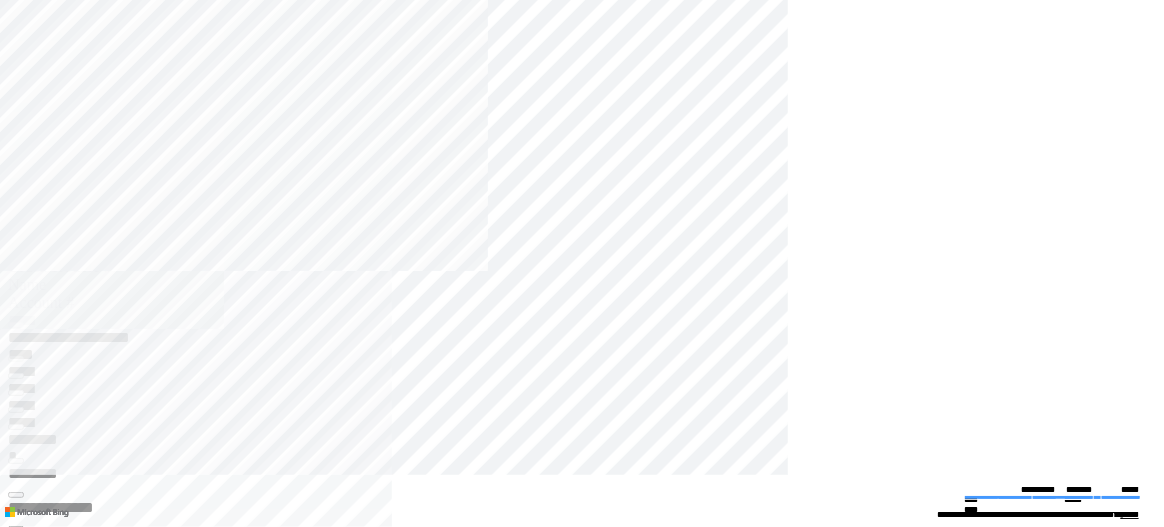 click at bounding box center (590, 17577) 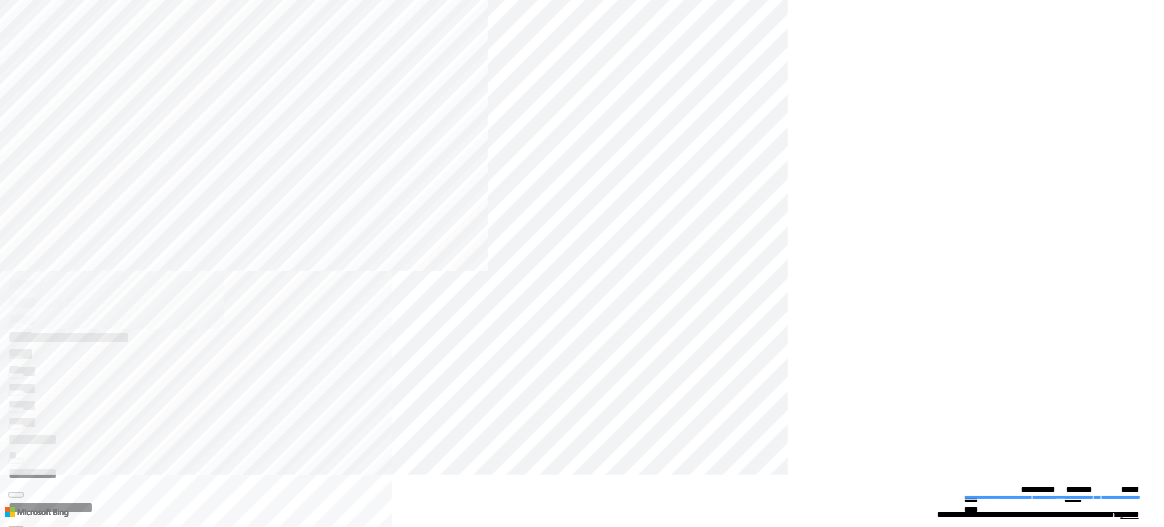 type on "*********" 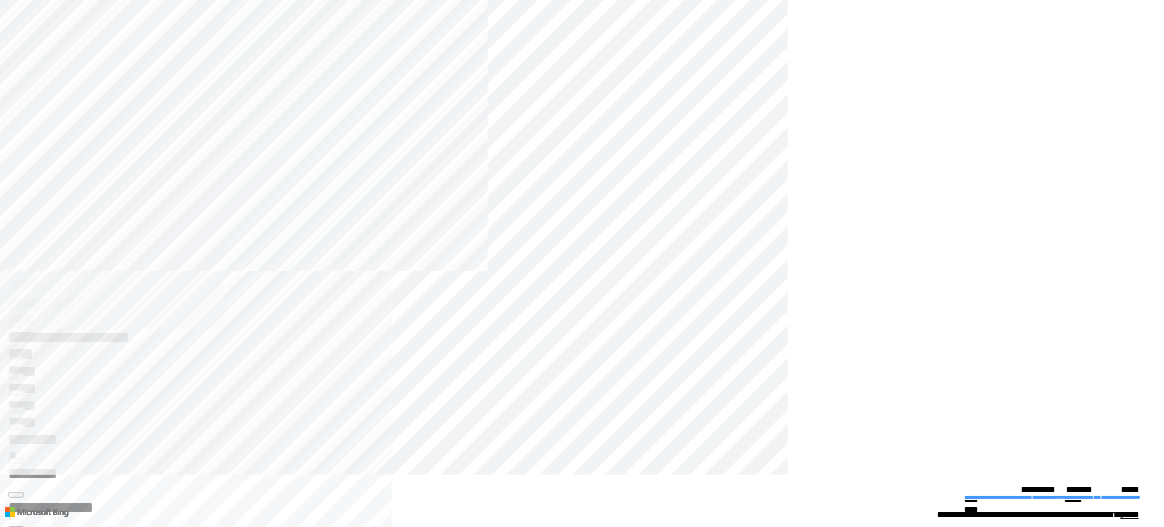 click on "**********" at bounding box center [590, 31429] 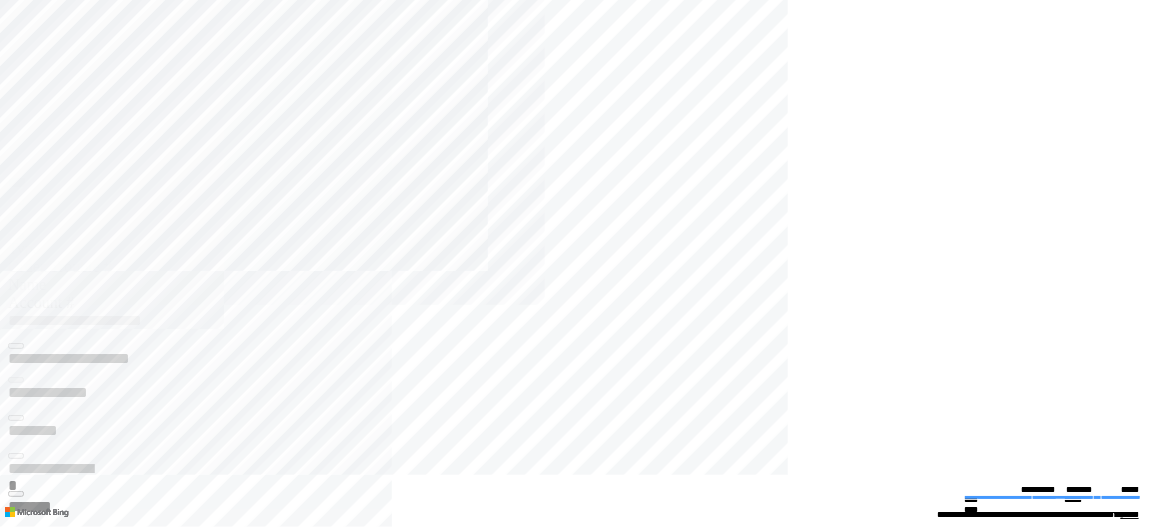 click at bounding box center [16, 494] 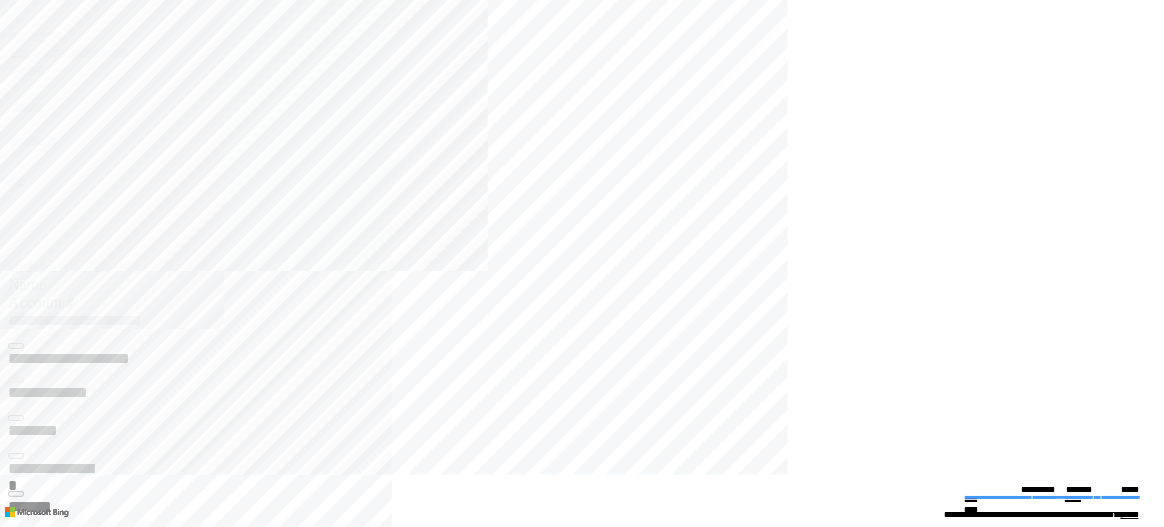 click at bounding box center [16, 609] 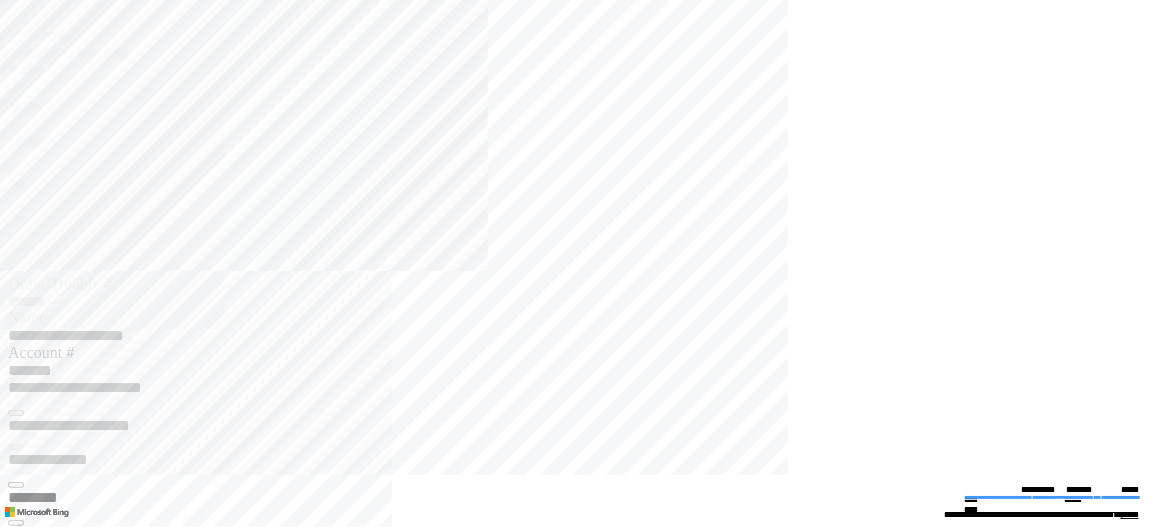 scroll, scrollTop: 151, scrollLeft: 0, axis: vertical 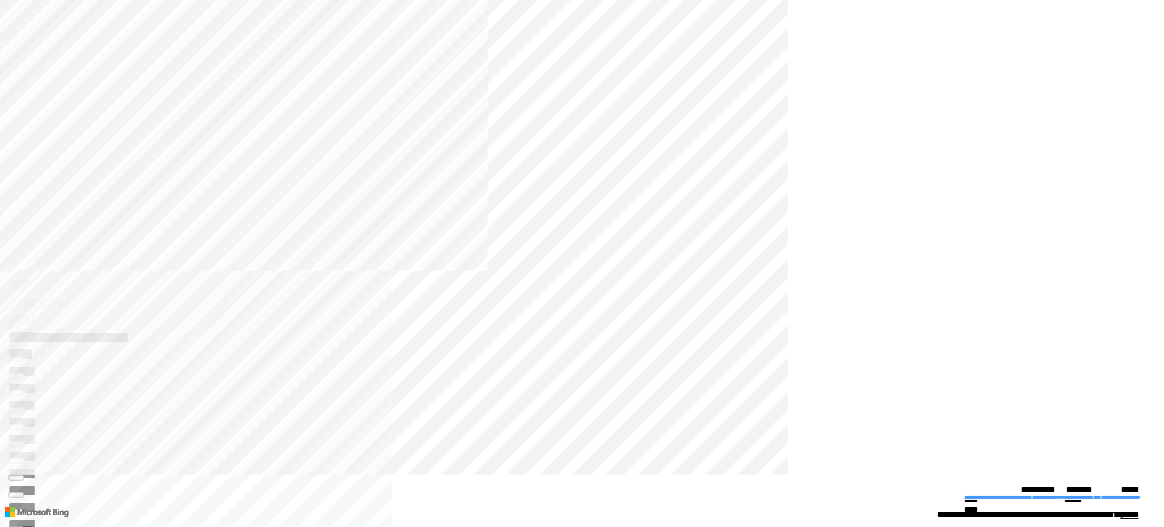 click on "**********" at bounding box center [590, 30910] 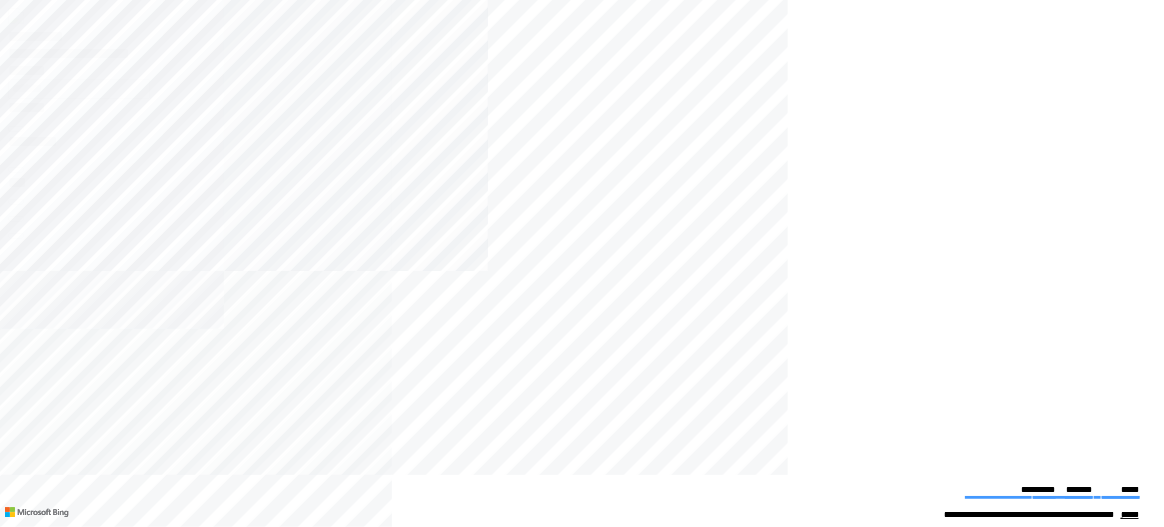 scroll, scrollTop: 31, scrollLeft: 203, axis: both 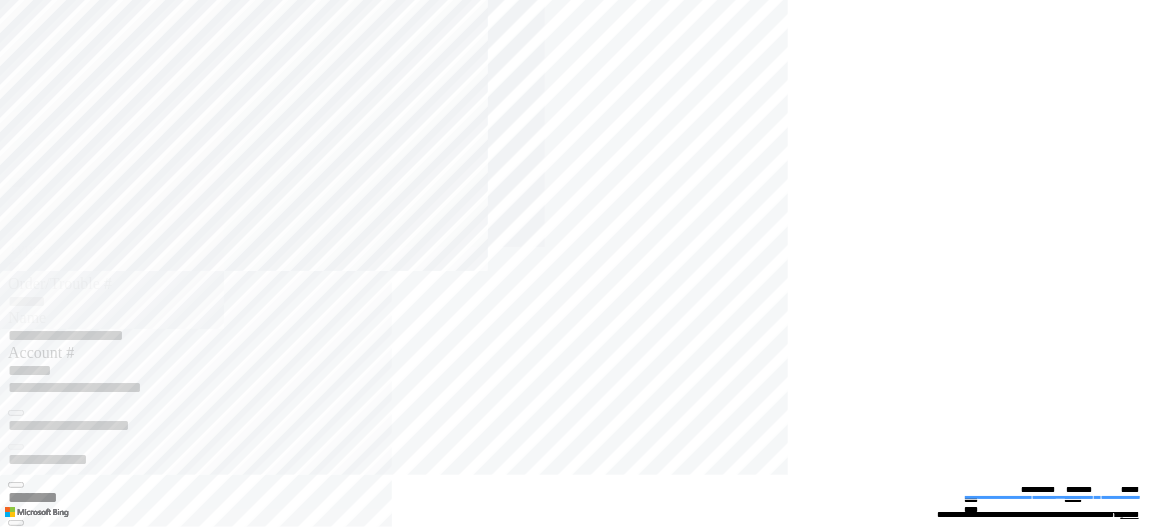 click at bounding box center (16, 3071) 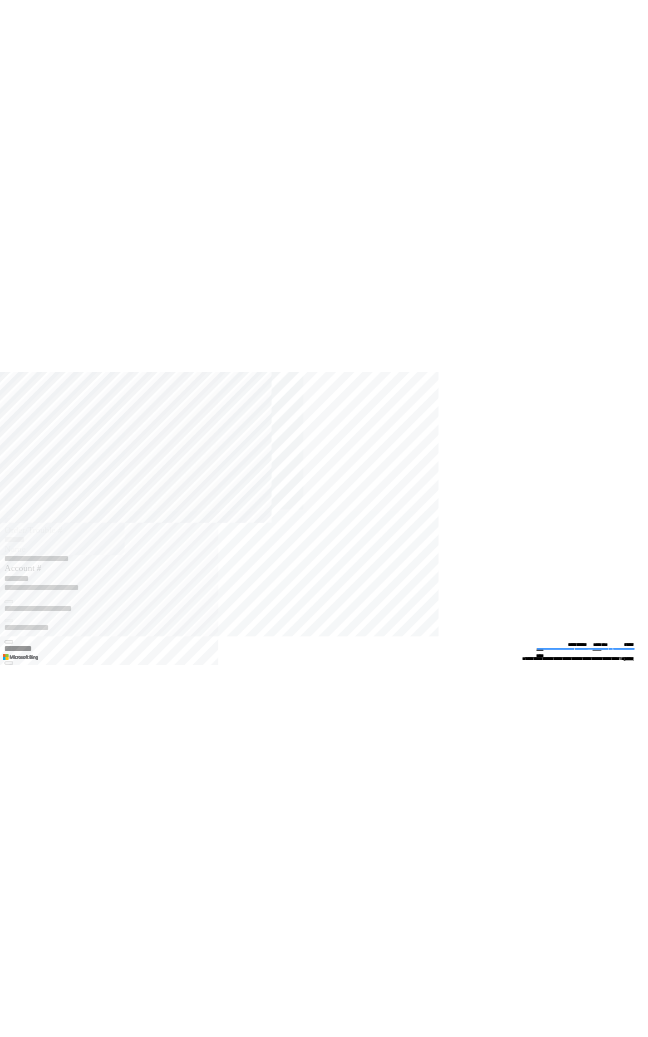 scroll, scrollTop: 99948, scrollLeft: 98984, axis: both 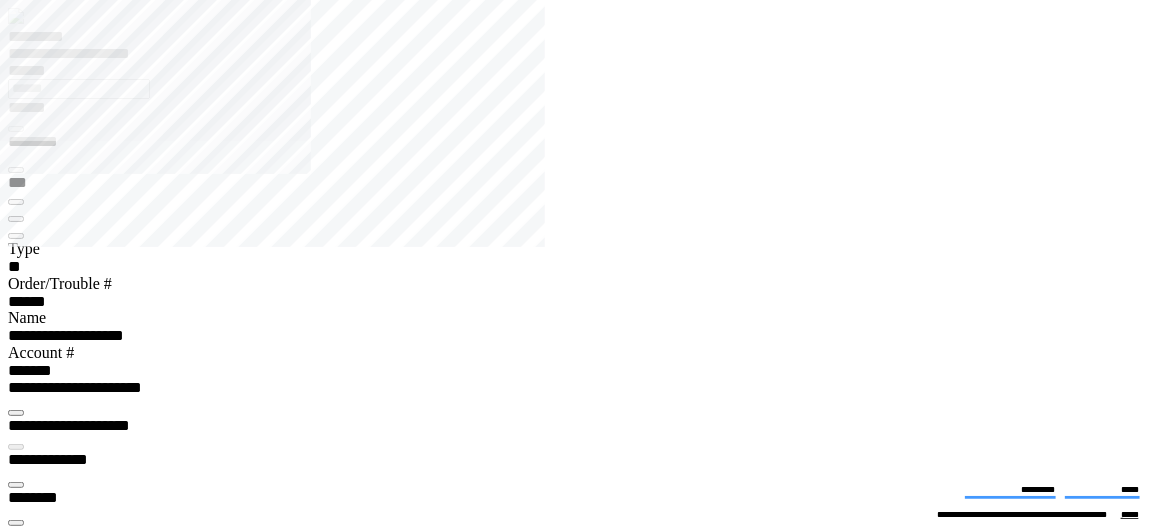 type on "*******" 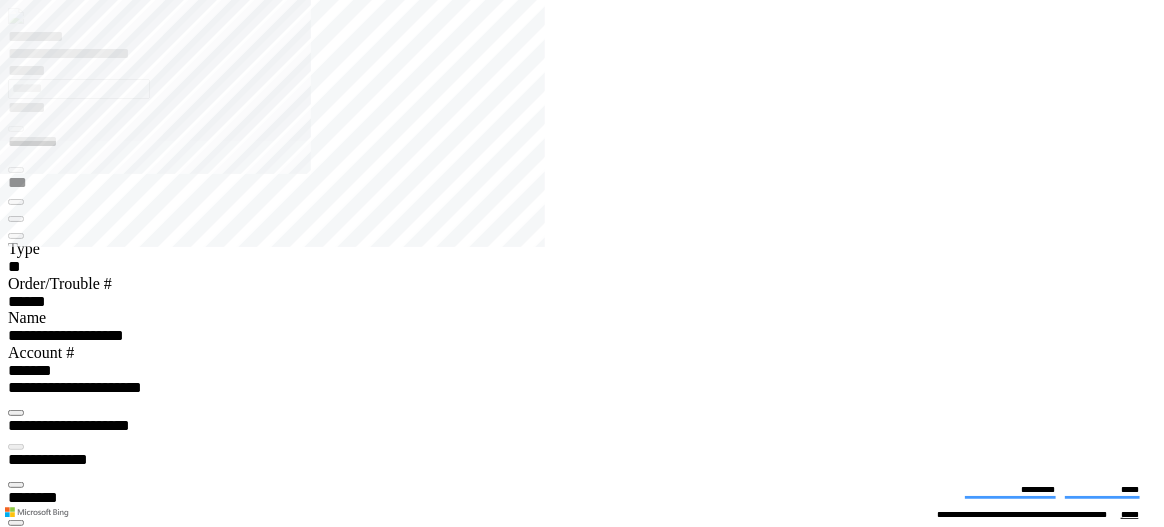 click on "**********" at bounding box center (39, 4653) 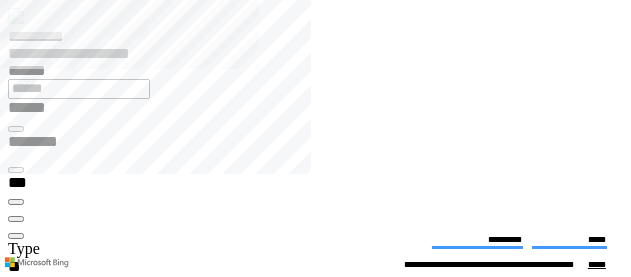 click on "*********" at bounding box center [33, 4393] 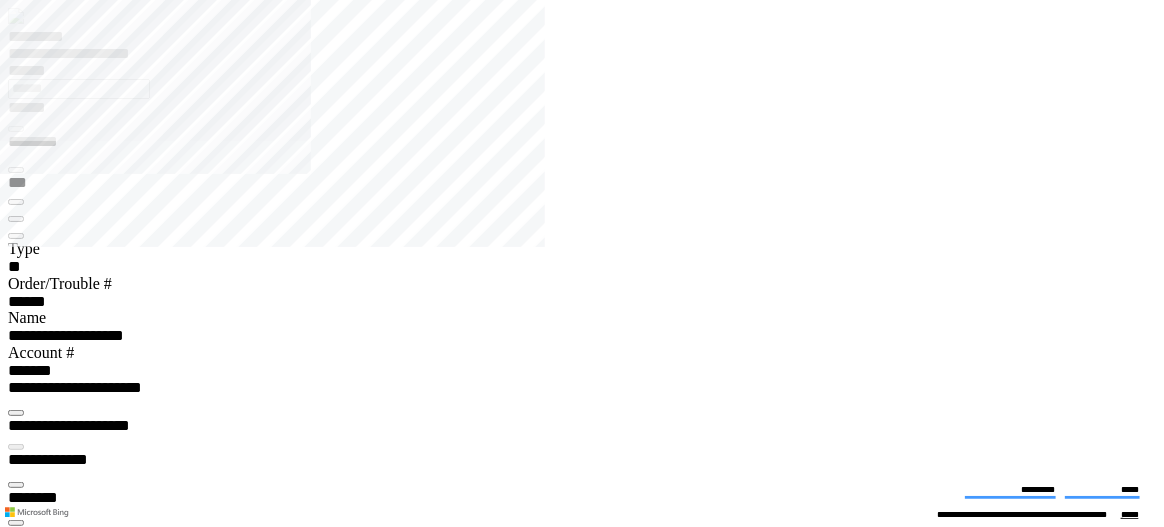 click on "**********" at bounding box center [39, 4477] 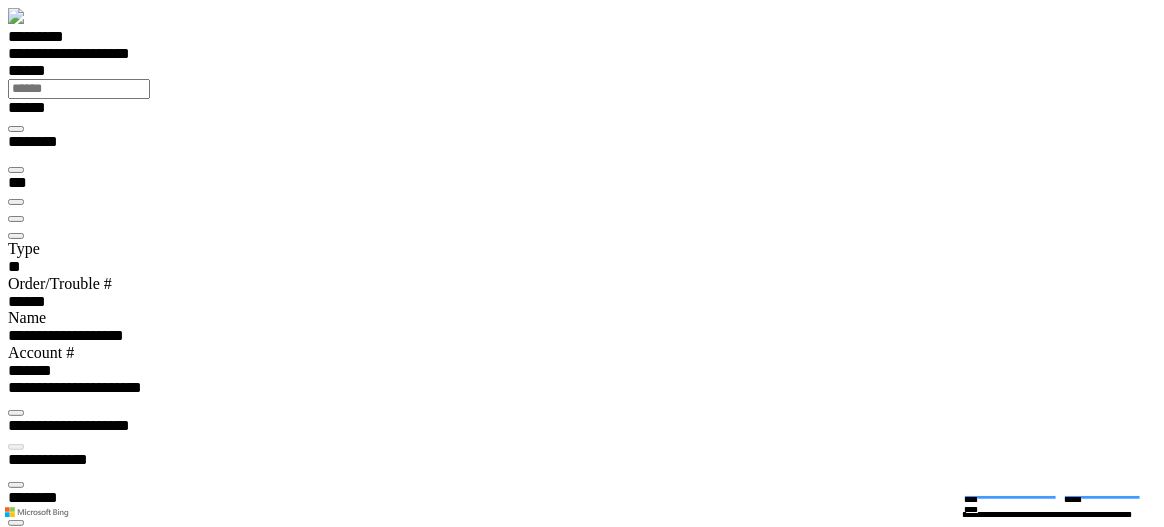click at bounding box center [16, 485] 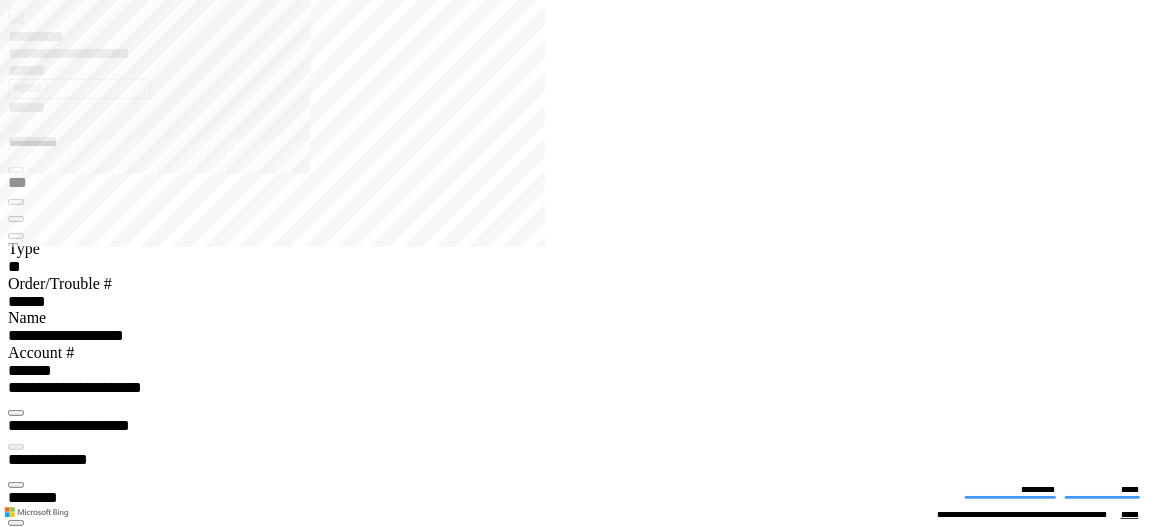 scroll, scrollTop: 116, scrollLeft: 0, axis: vertical 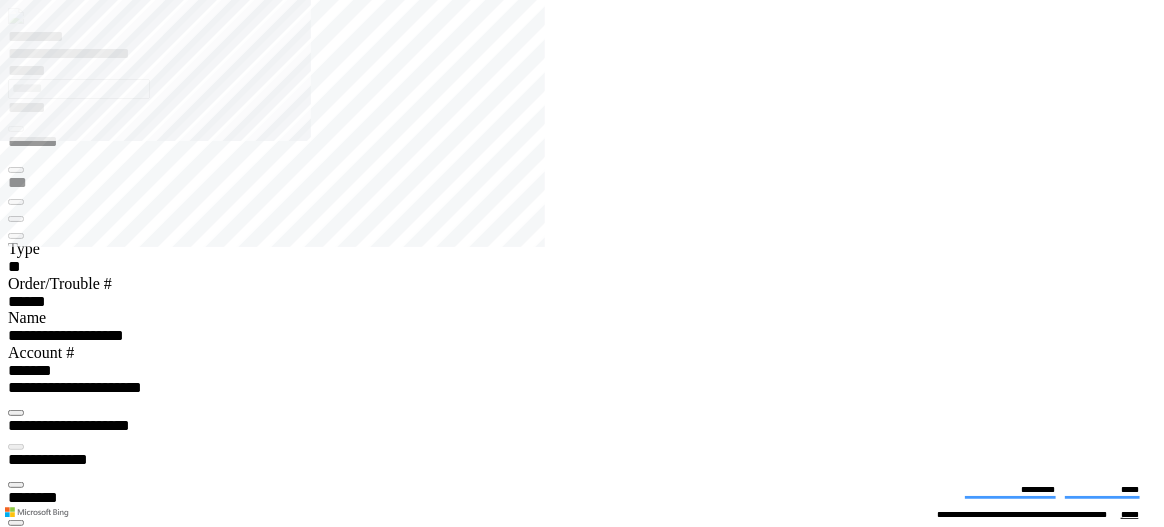 type on "*******" 